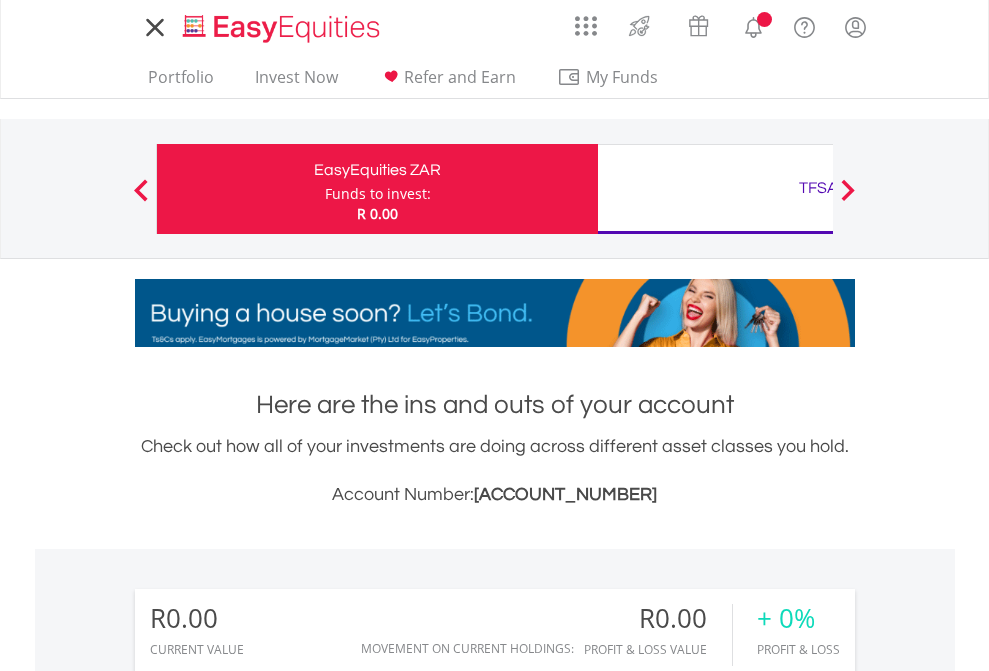 scroll, scrollTop: 0, scrollLeft: 0, axis: both 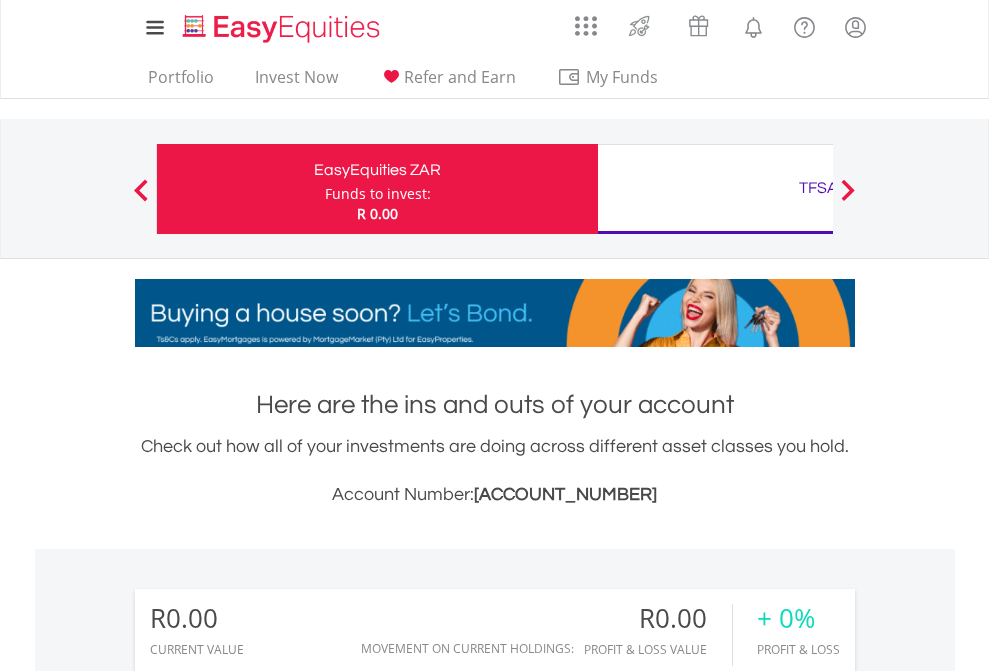 click on "Funds to invest:" at bounding box center [378, 194] 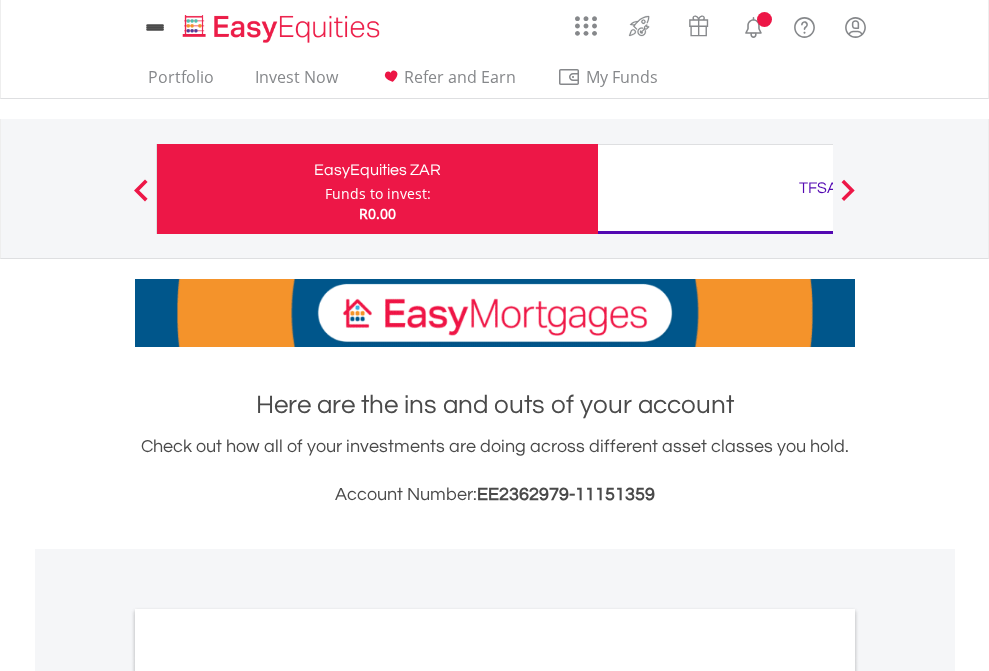 scroll, scrollTop: 0, scrollLeft: 0, axis: both 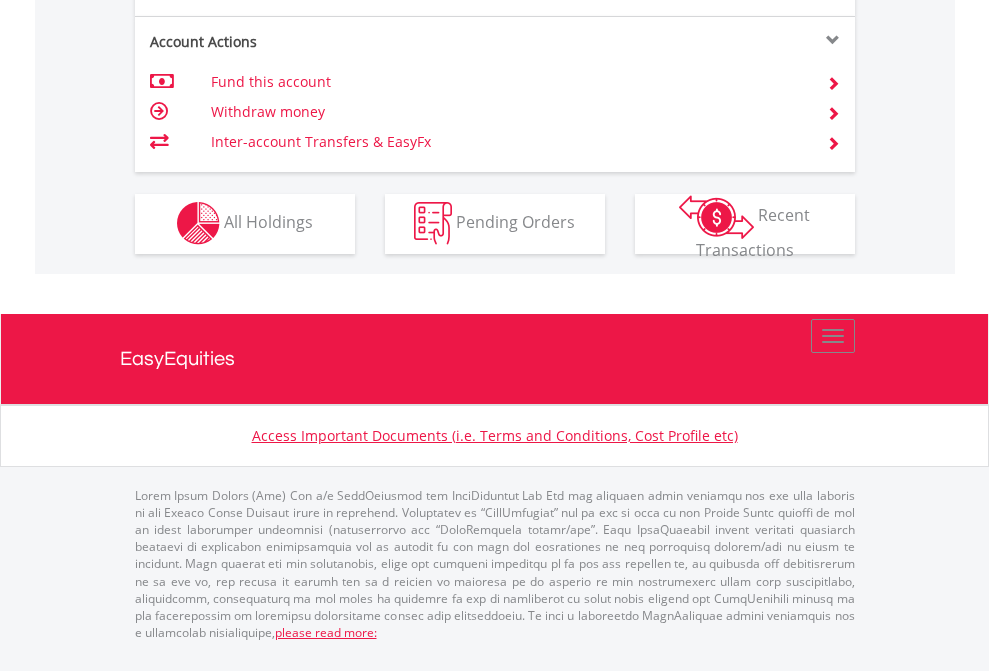 click on "Investment types" at bounding box center [706, -353] 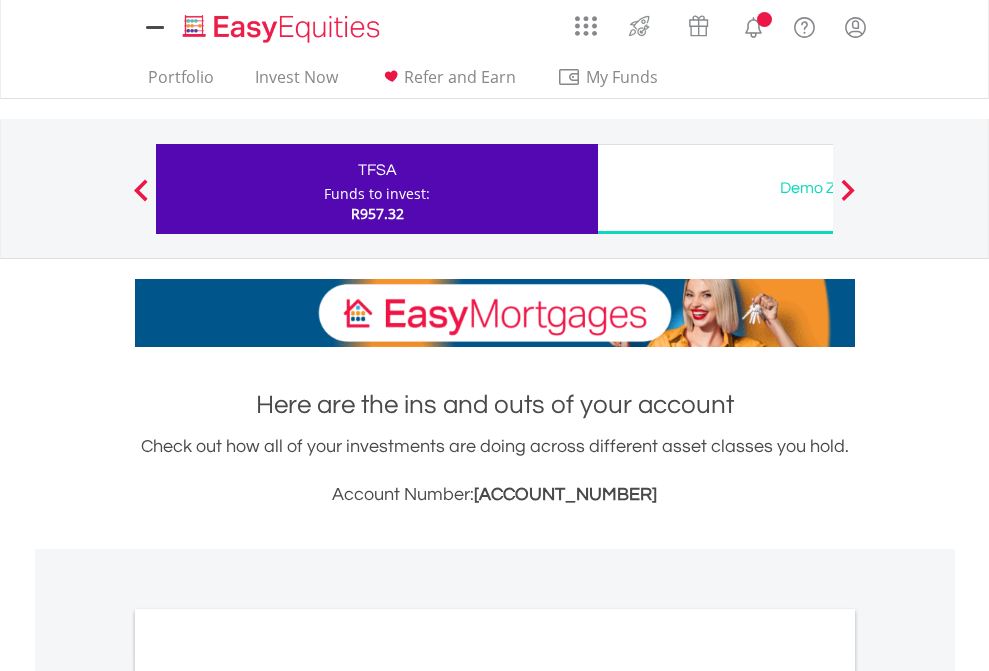 scroll, scrollTop: 0, scrollLeft: 0, axis: both 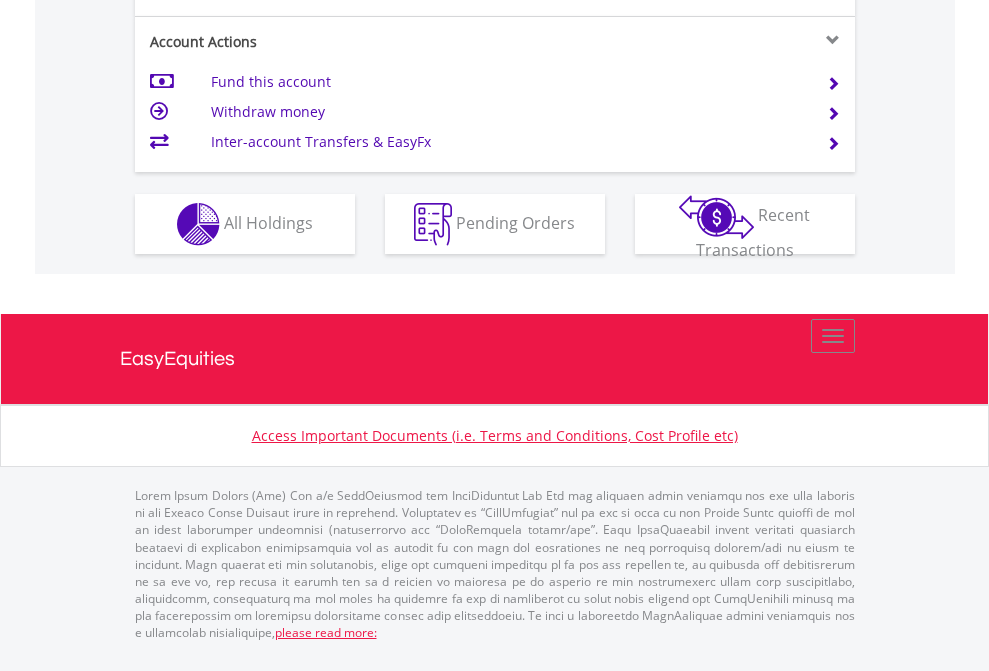 click on "Investment types" at bounding box center (706, -337) 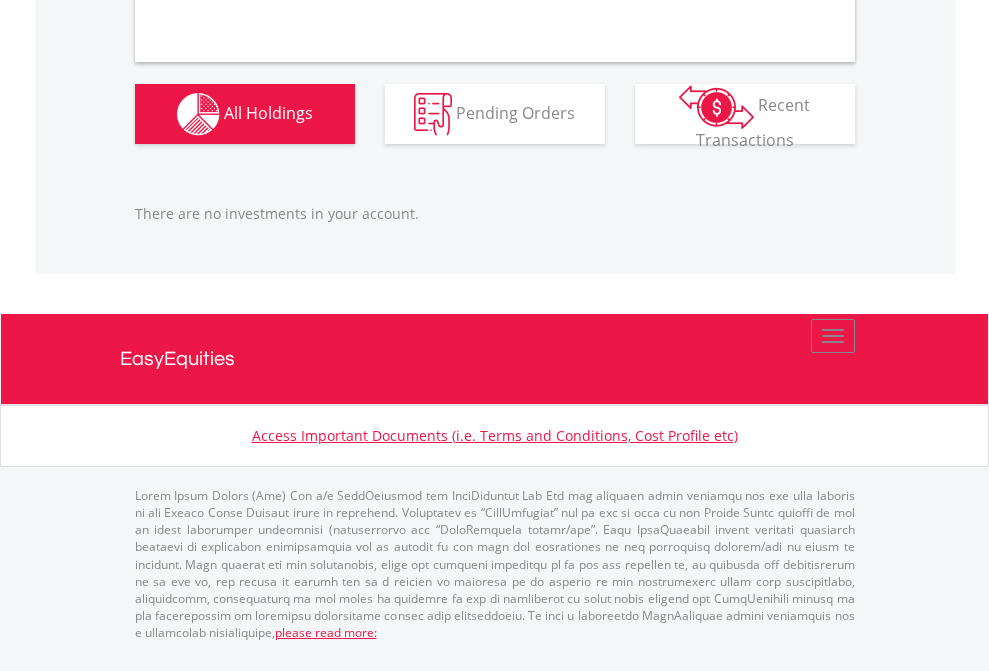 scroll, scrollTop: 1980, scrollLeft: 0, axis: vertical 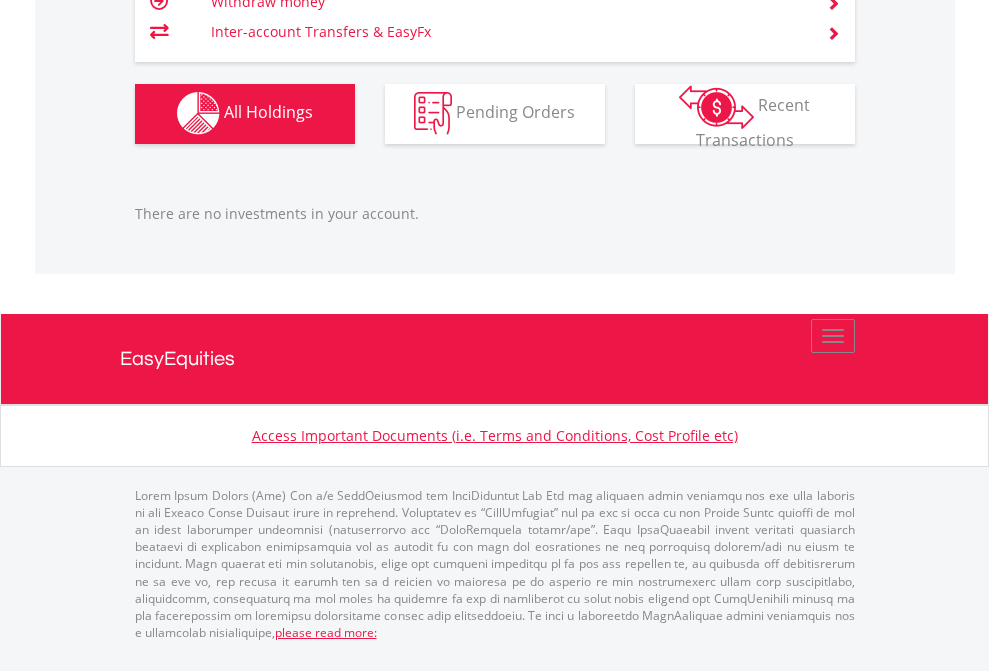 click on "TFSA" at bounding box center (818, -1142) 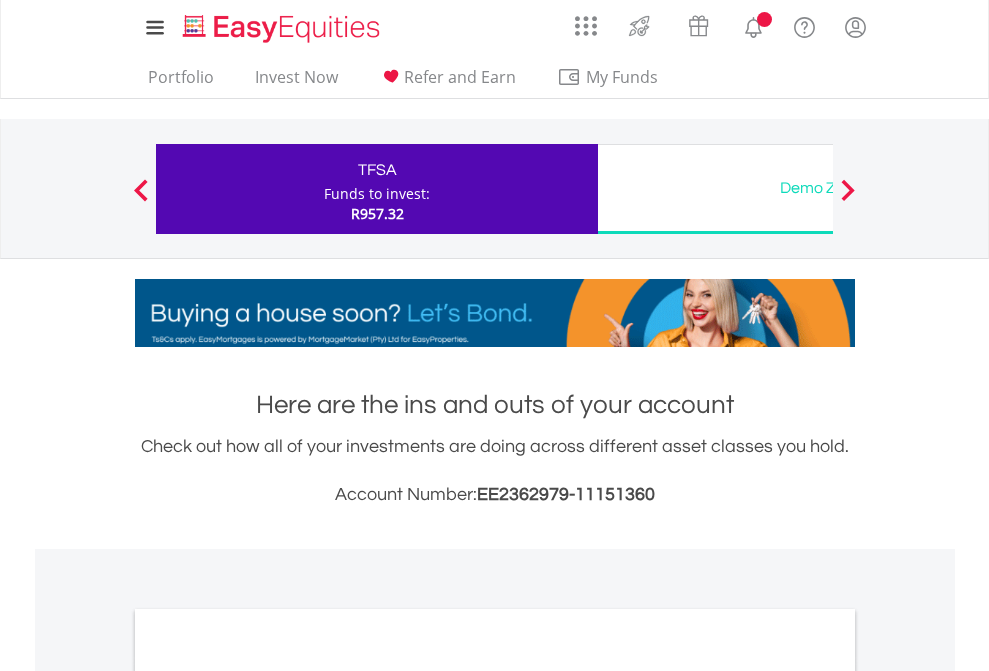 scroll, scrollTop: 0, scrollLeft: 0, axis: both 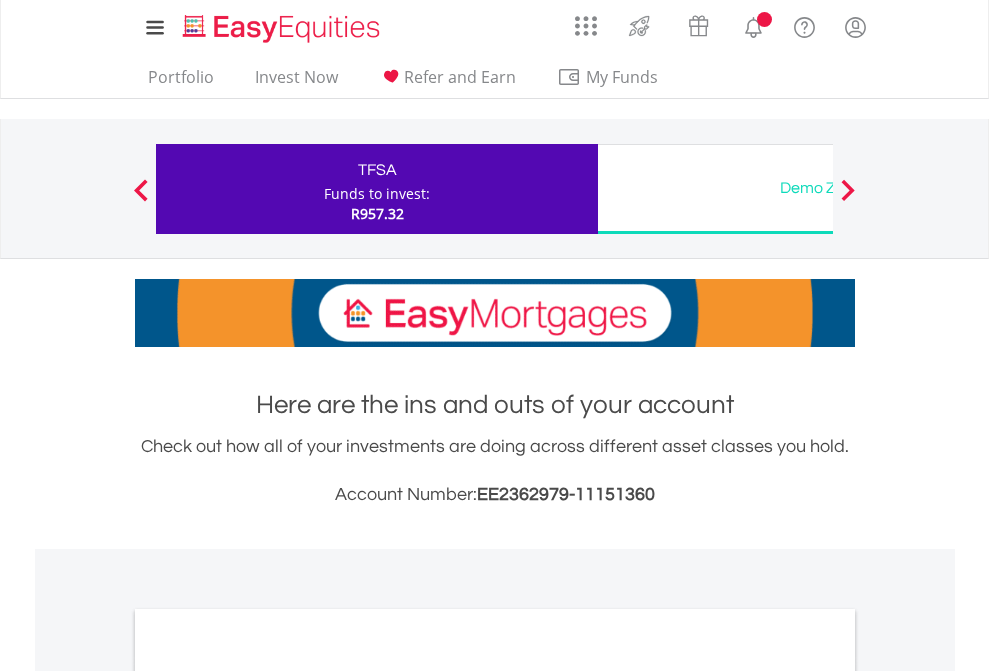 click on "All Holdings" at bounding box center [268, 1096] 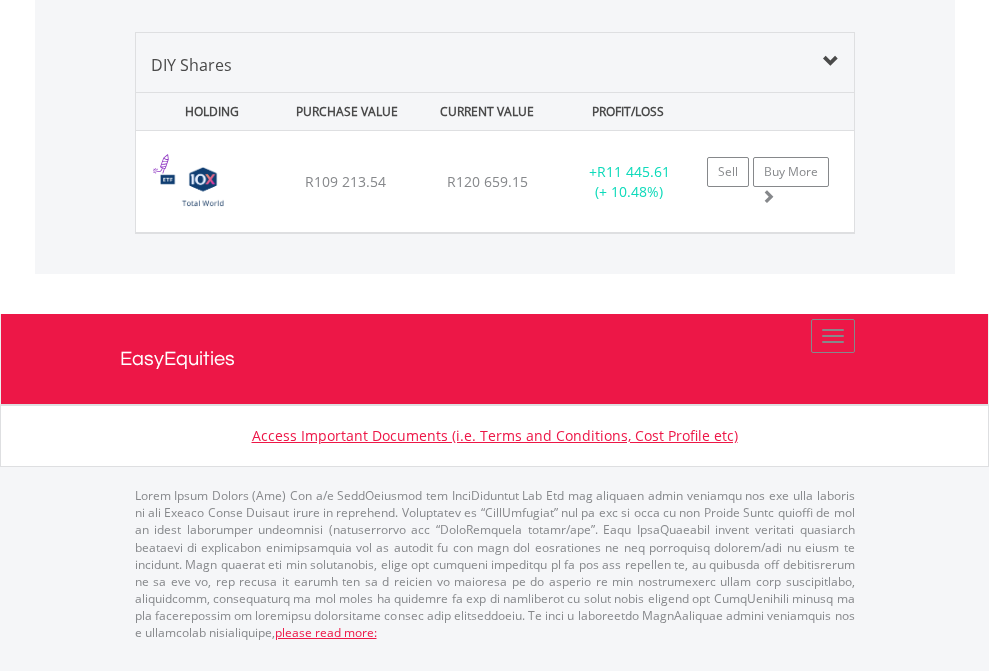 scroll, scrollTop: 1933, scrollLeft: 0, axis: vertical 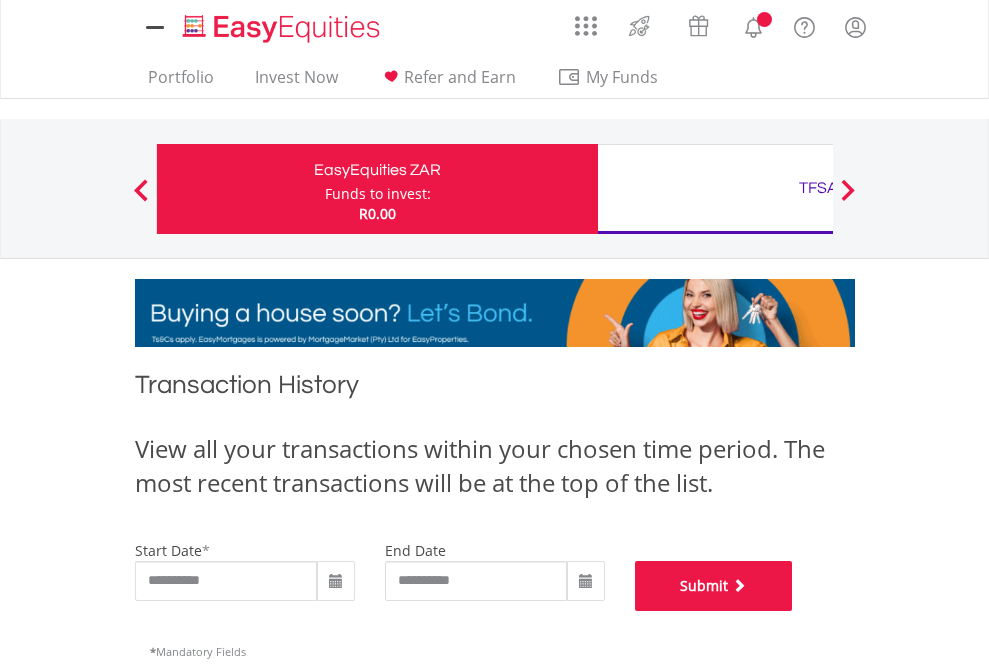 click on "Submit" at bounding box center (714, 586) 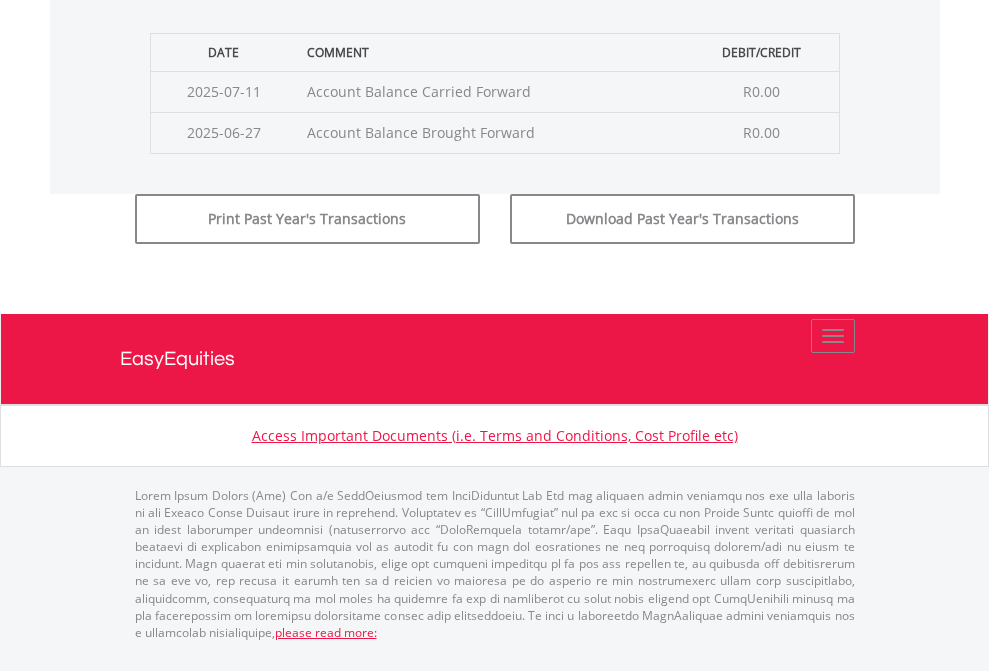 scroll, scrollTop: 811, scrollLeft: 0, axis: vertical 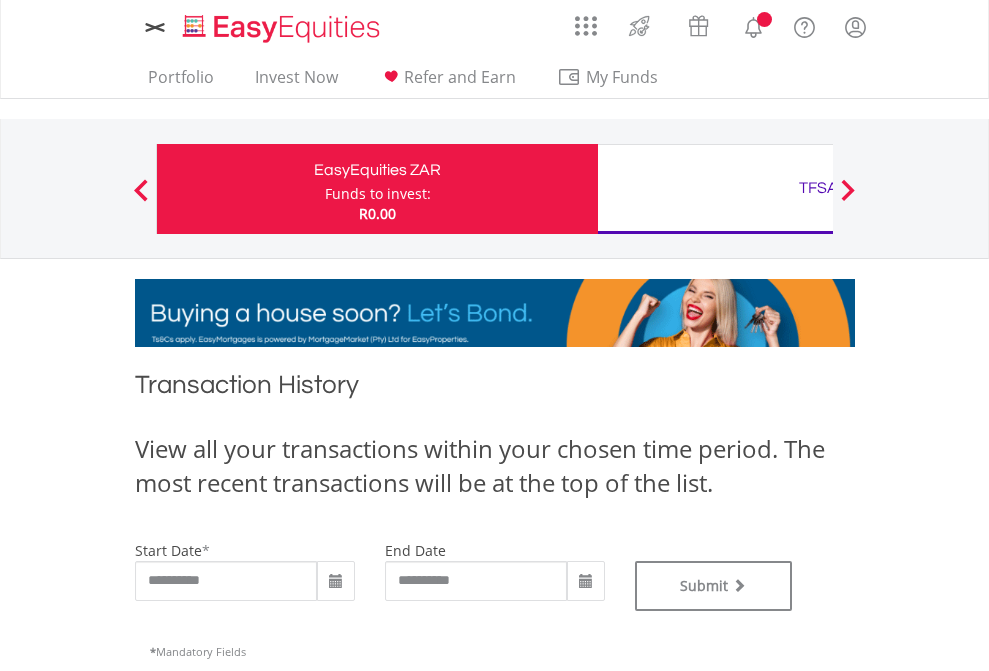 click on "TFSA" at bounding box center (818, 188) 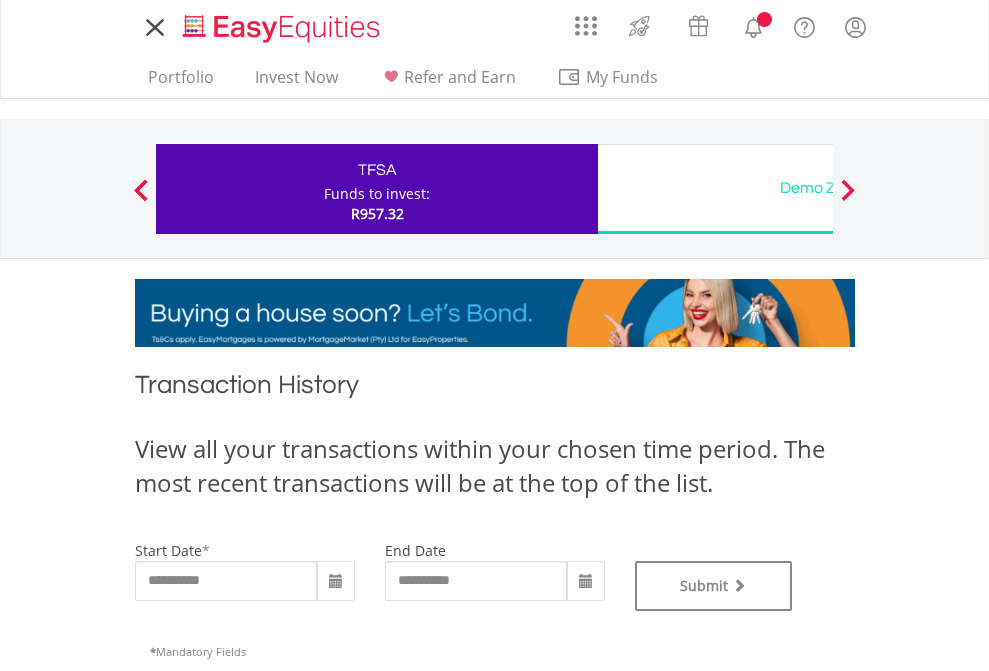 type on "**********" 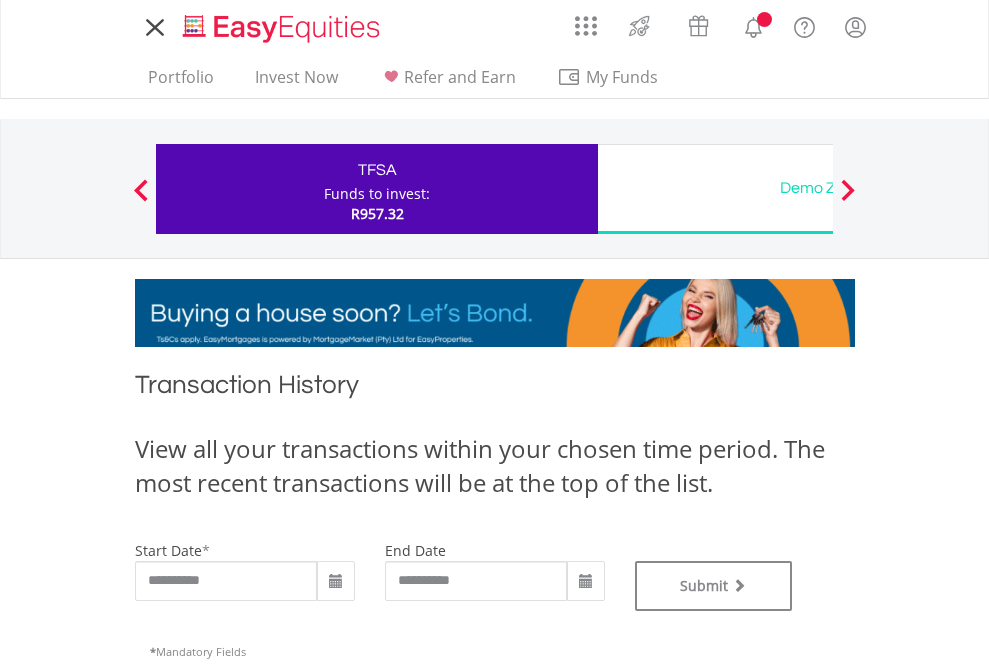 scroll, scrollTop: 0, scrollLeft: 0, axis: both 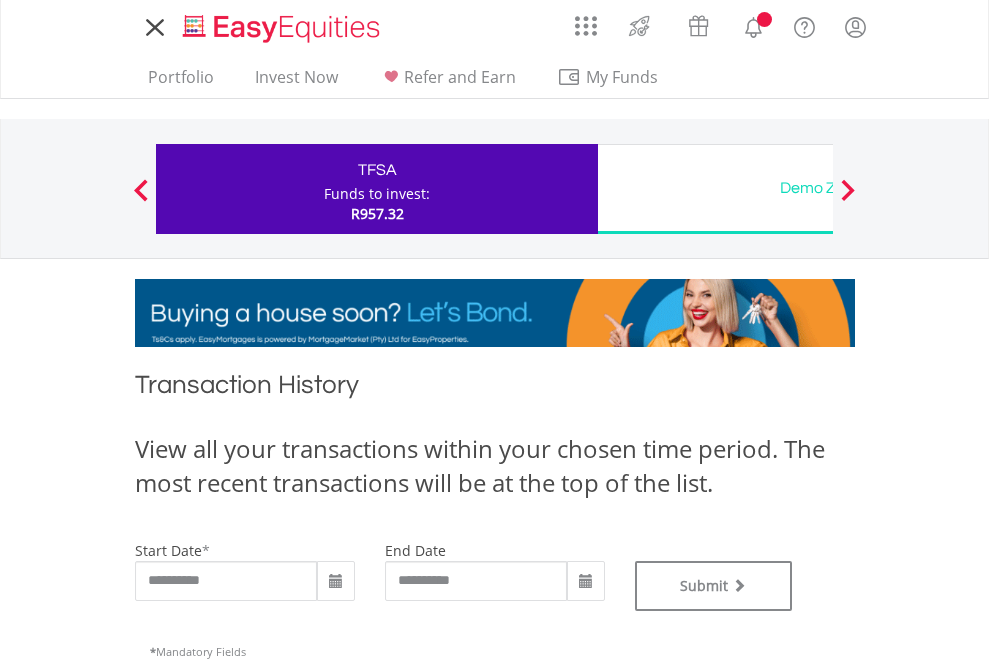 type on "**********" 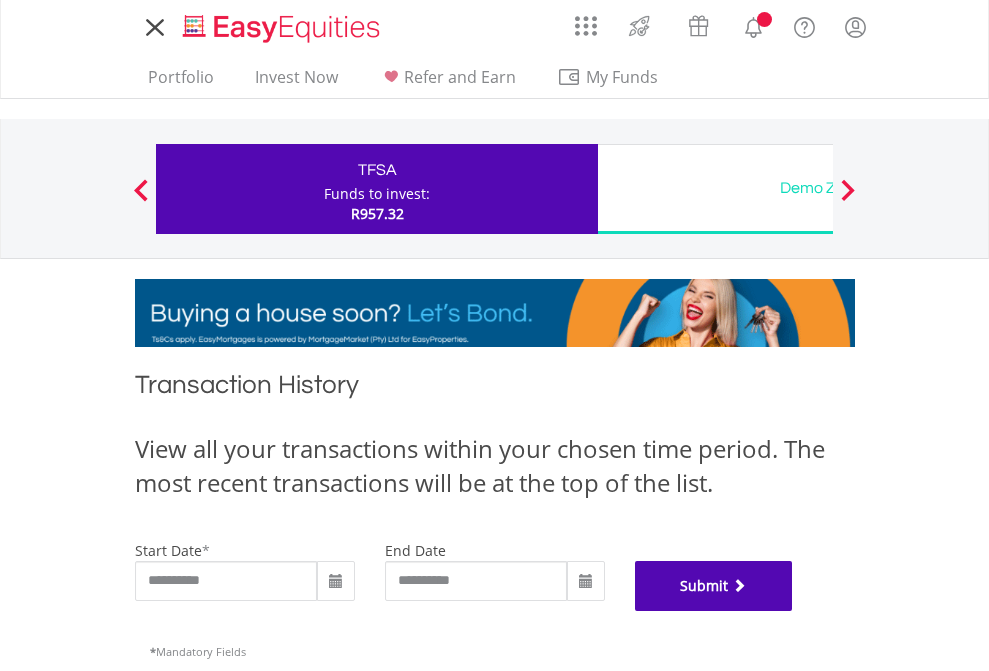 click on "Submit" at bounding box center [714, 586] 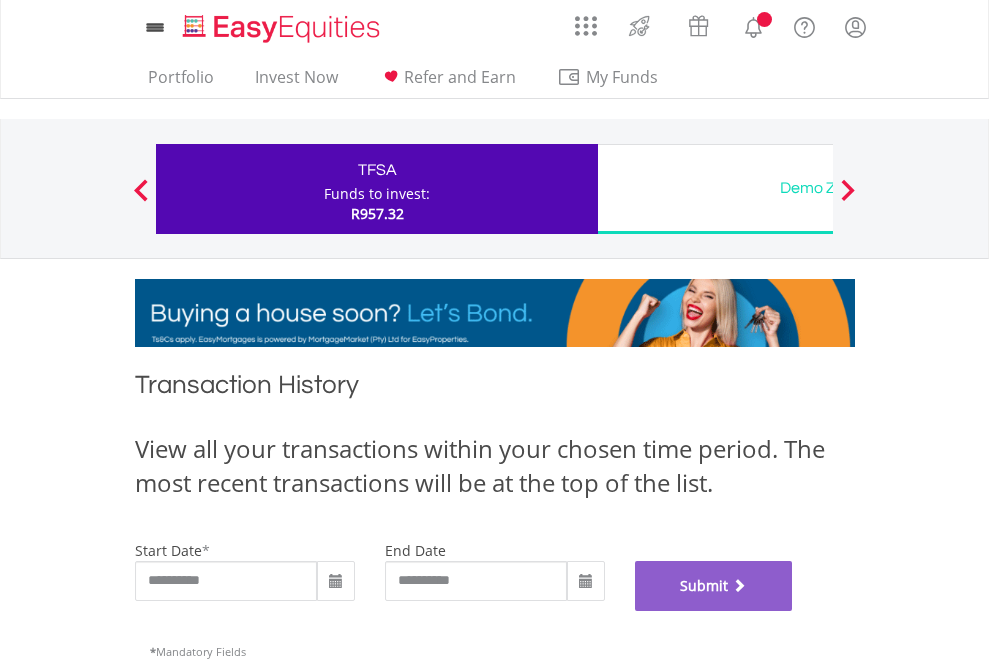 scroll, scrollTop: 811, scrollLeft: 0, axis: vertical 